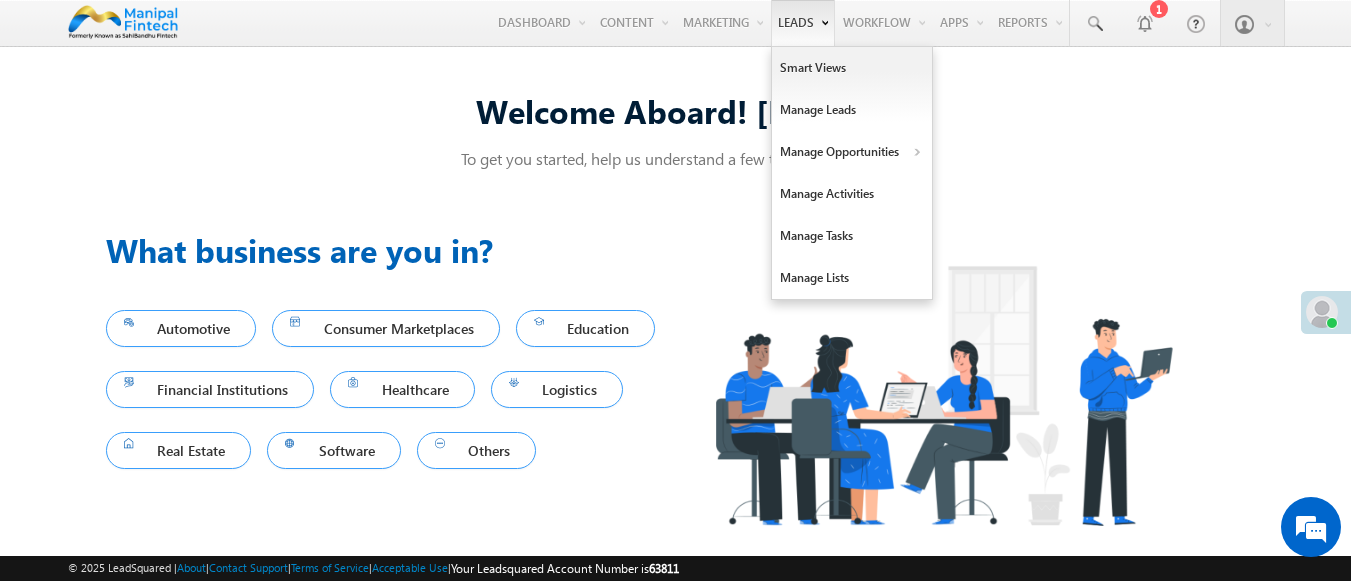scroll, scrollTop: 13, scrollLeft: 0, axis: vertical 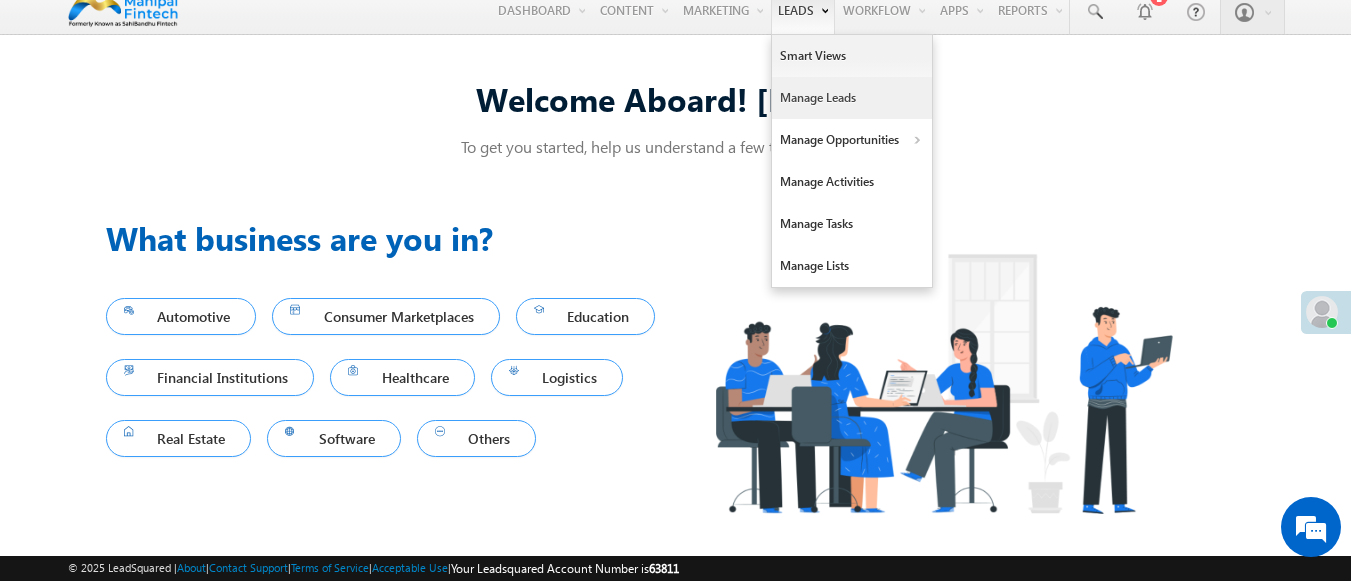 click on "Manage Leads" at bounding box center [852, 98] 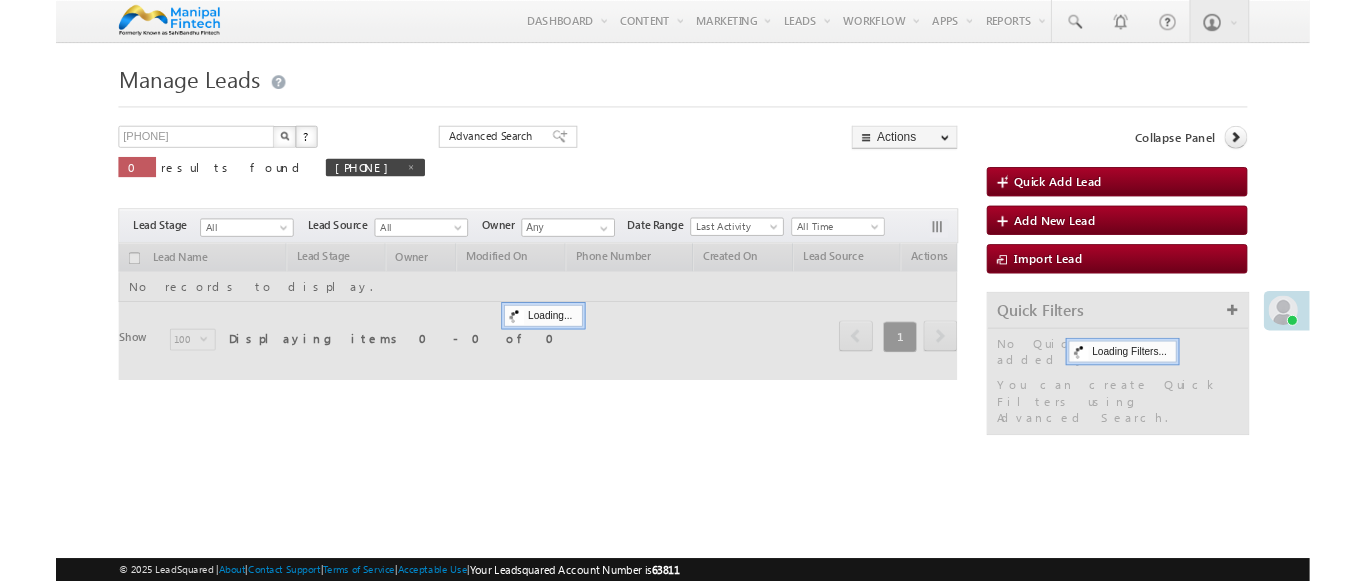 scroll, scrollTop: 0, scrollLeft: 0, axis: both 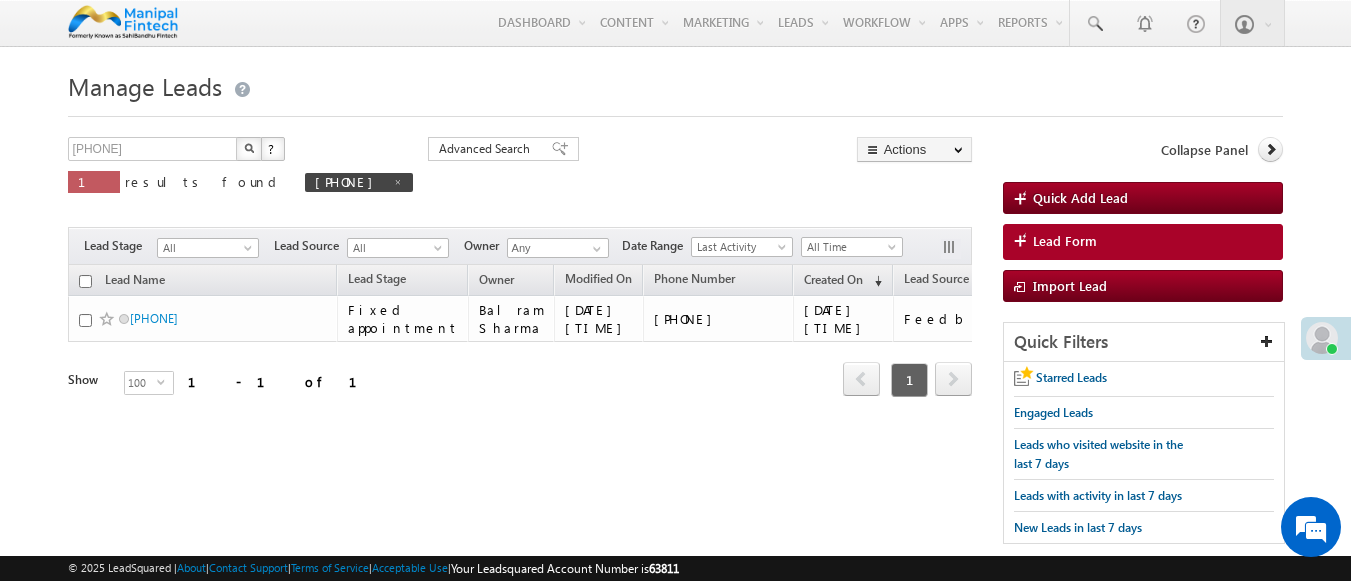 click on "Lead Form" at bounding box center [1065, 241] 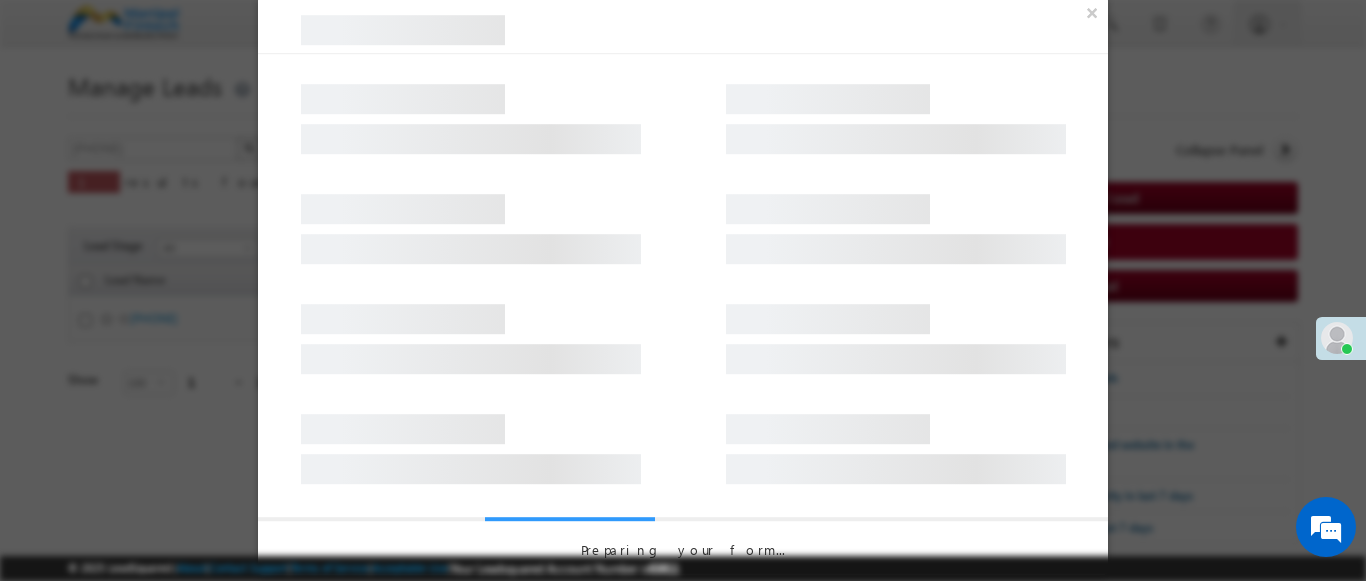 scroll, scrollTop: 0, scrollLeft: 0, axis: both 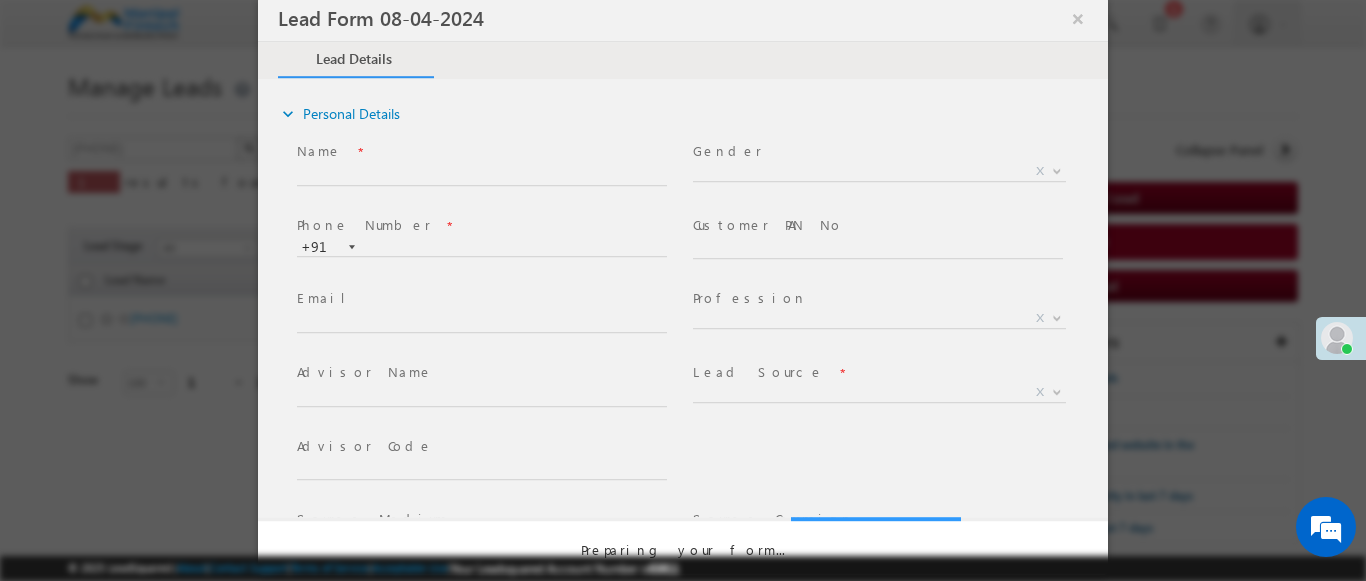 select on "Open" 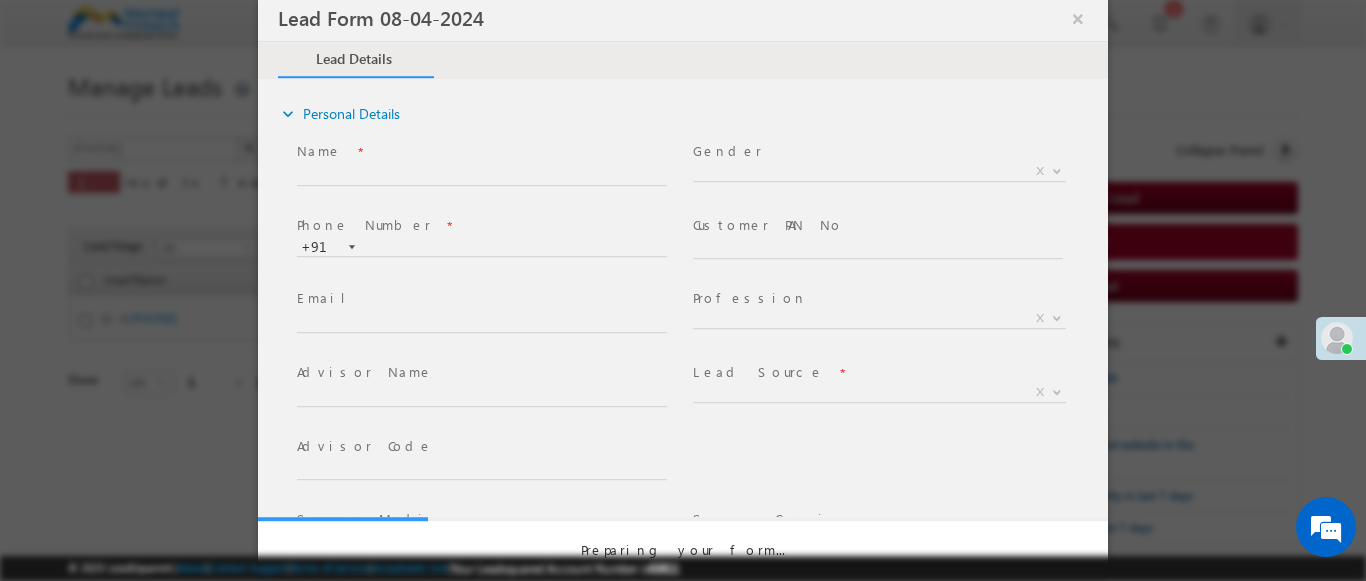 scroll, scrollTop: 0, scrollLeft: 0, axis: both 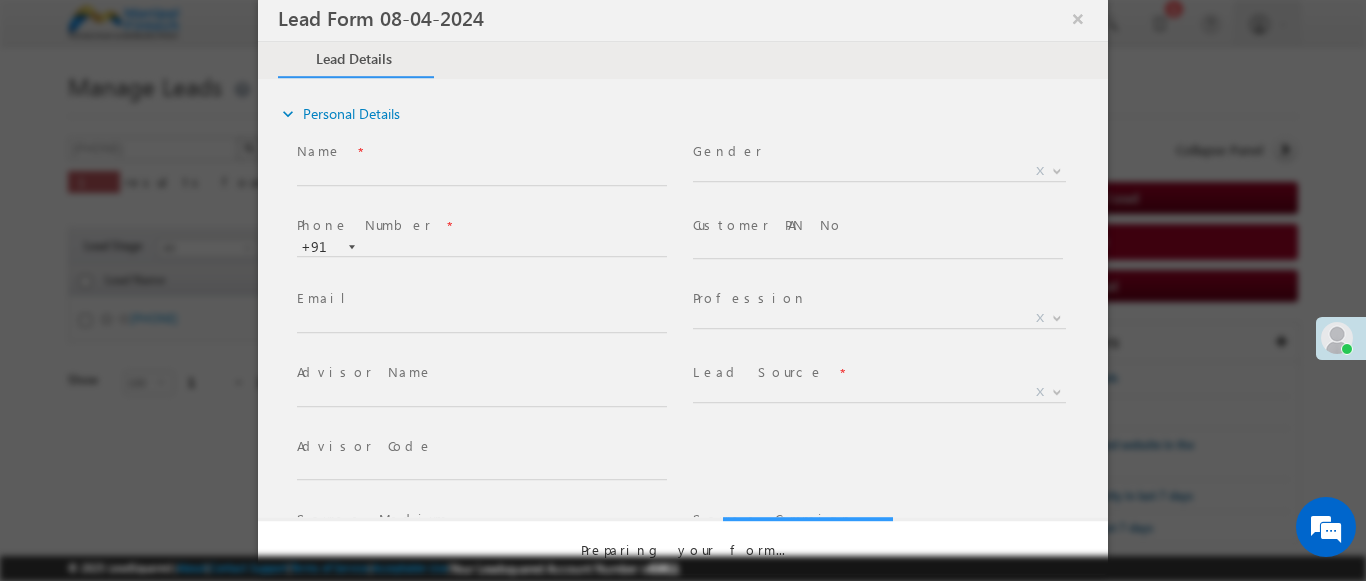 select on "Prospecting" 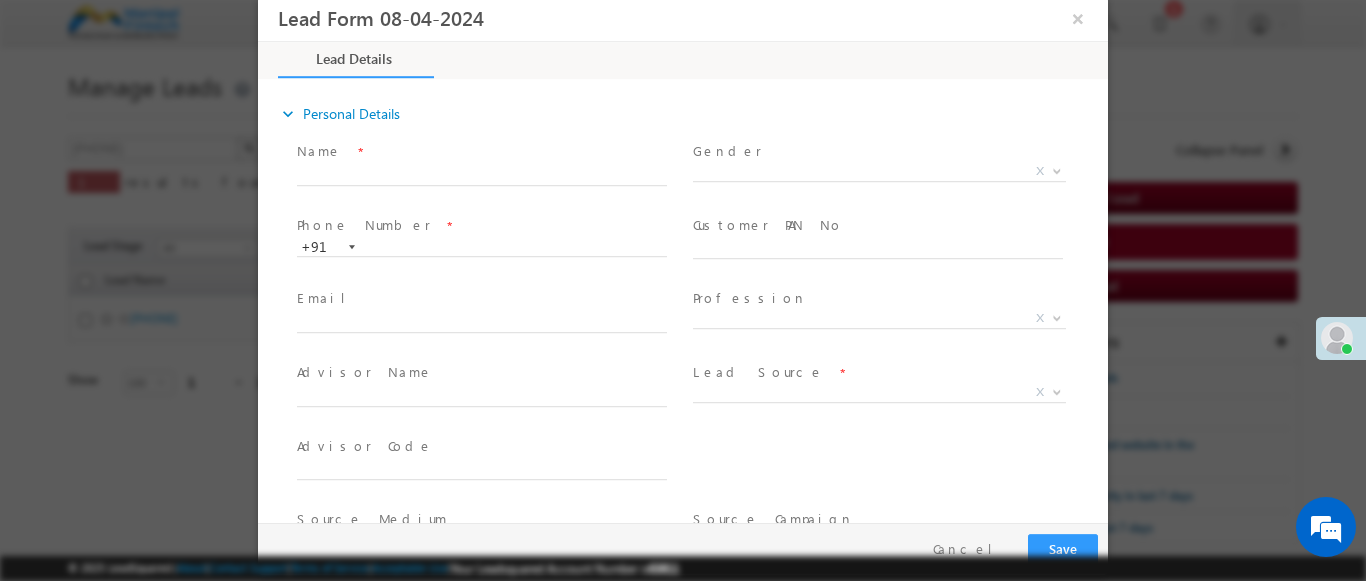 select on "33540b5c-73d5-11ee-8437-0241145802ba" 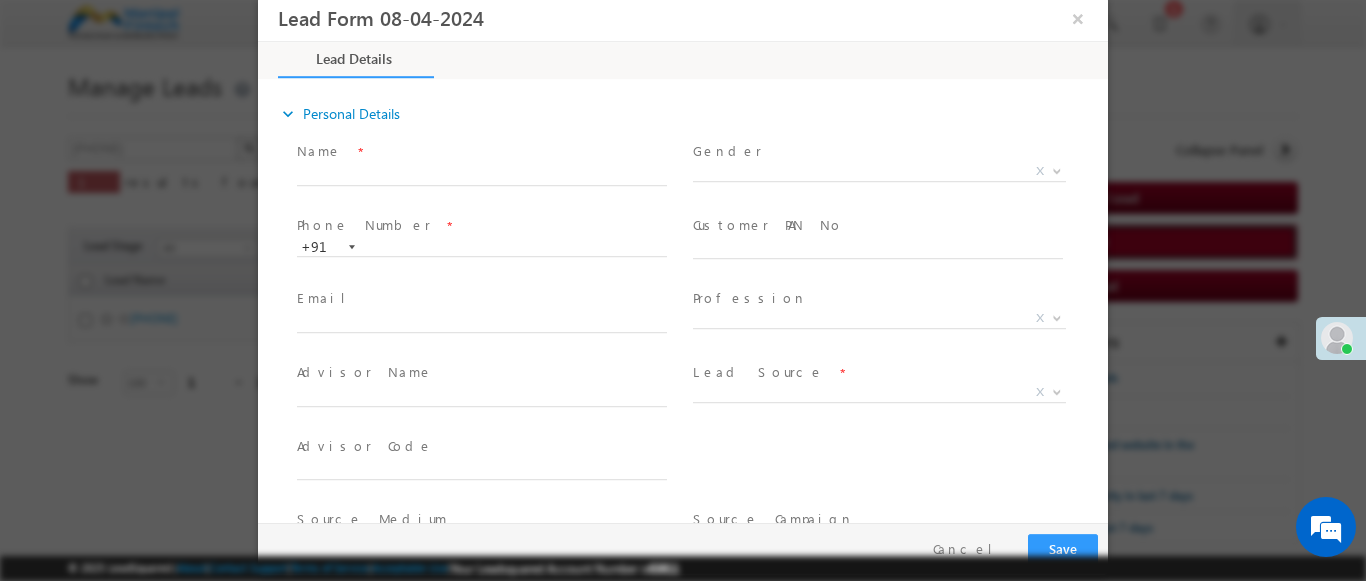 type on "0" 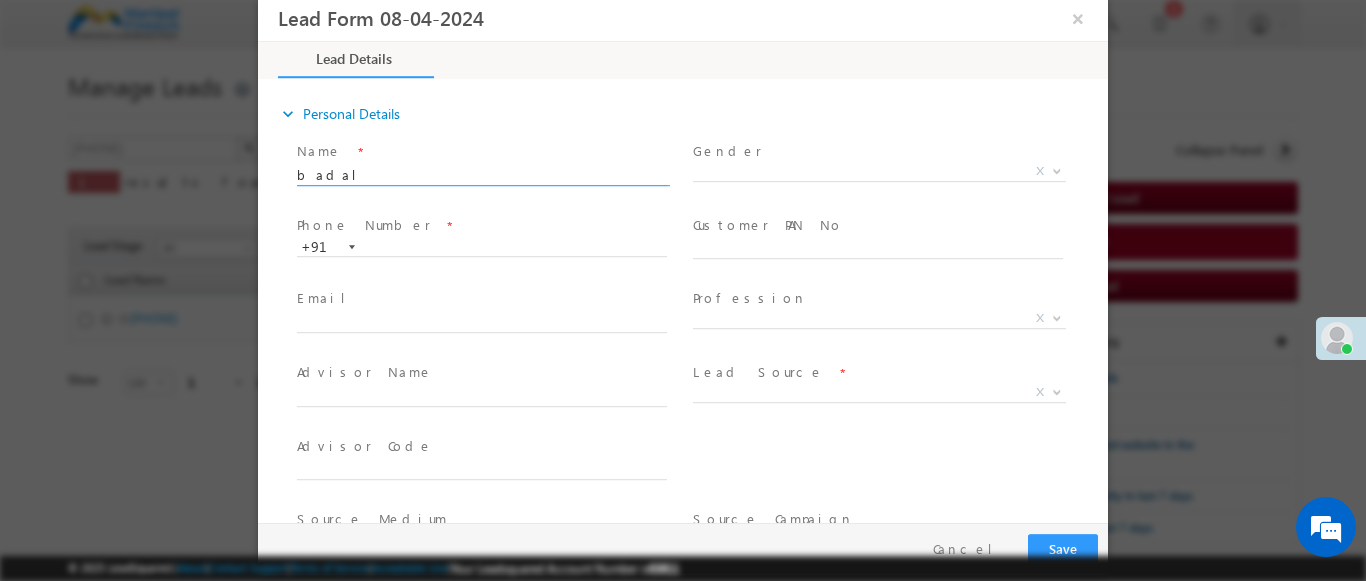 type on "badal" 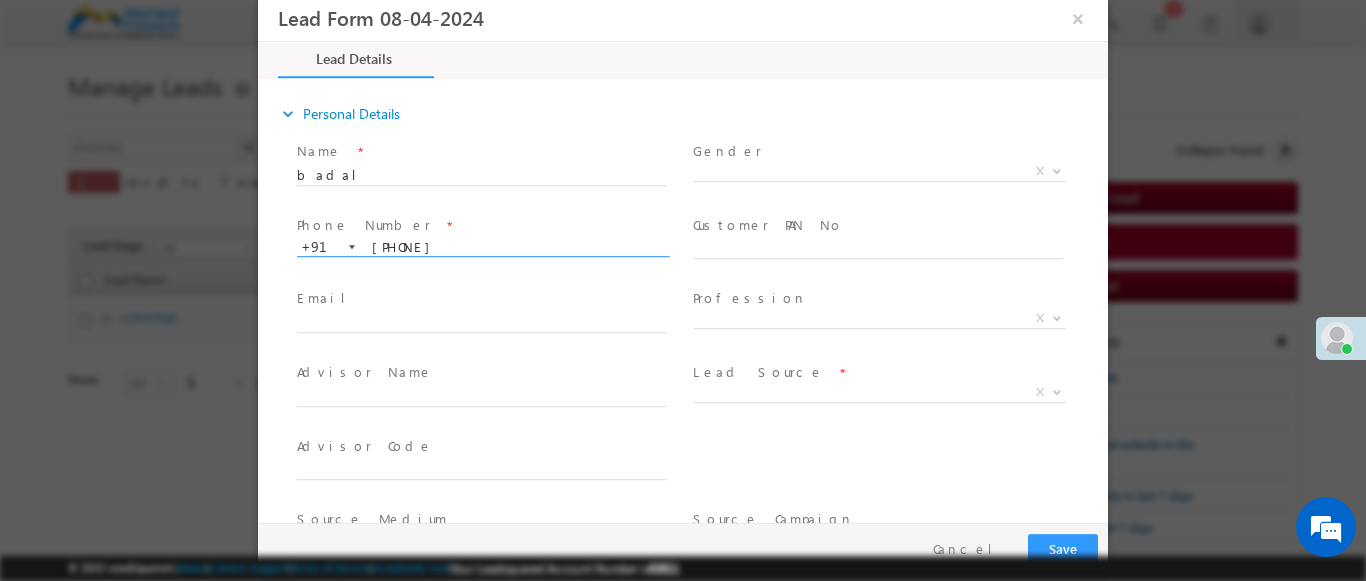 type on "[PHONE]" 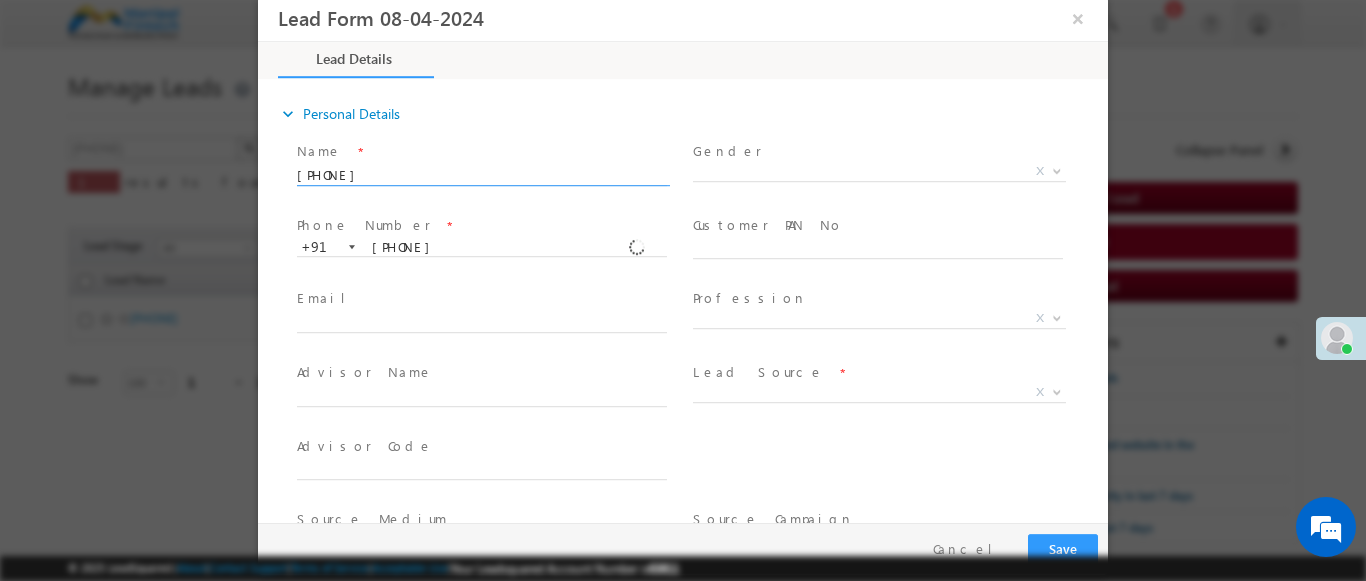 type on "[EMAIL]" 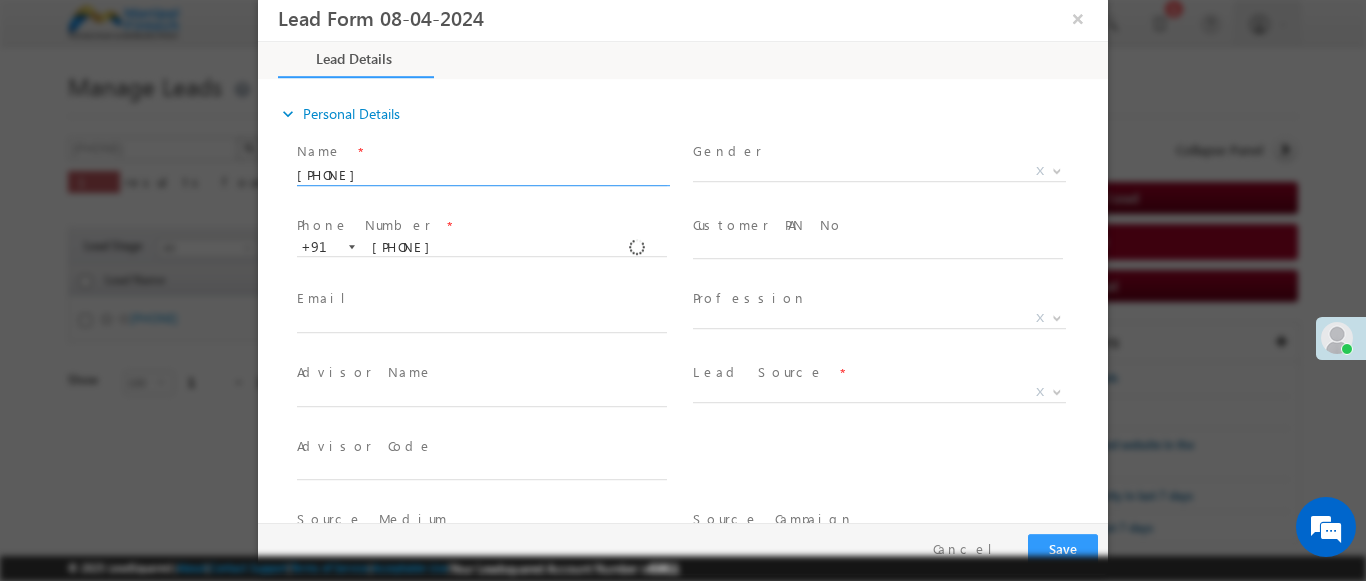 click at bounding box center (1057, 391) 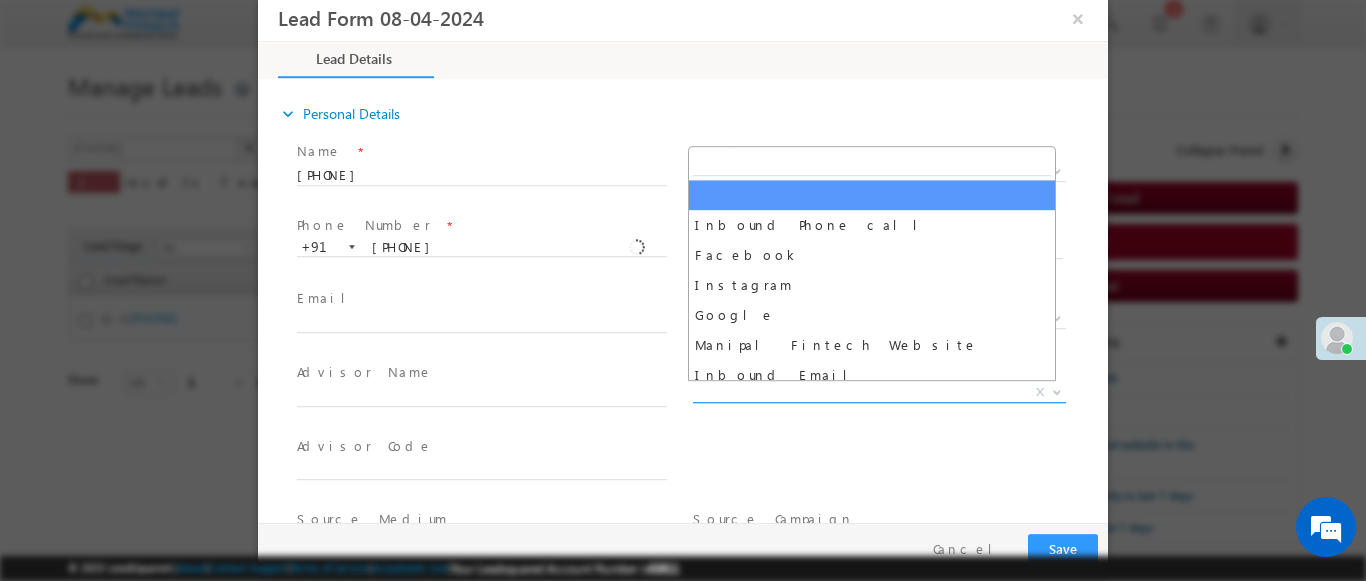 select on "Feedback" 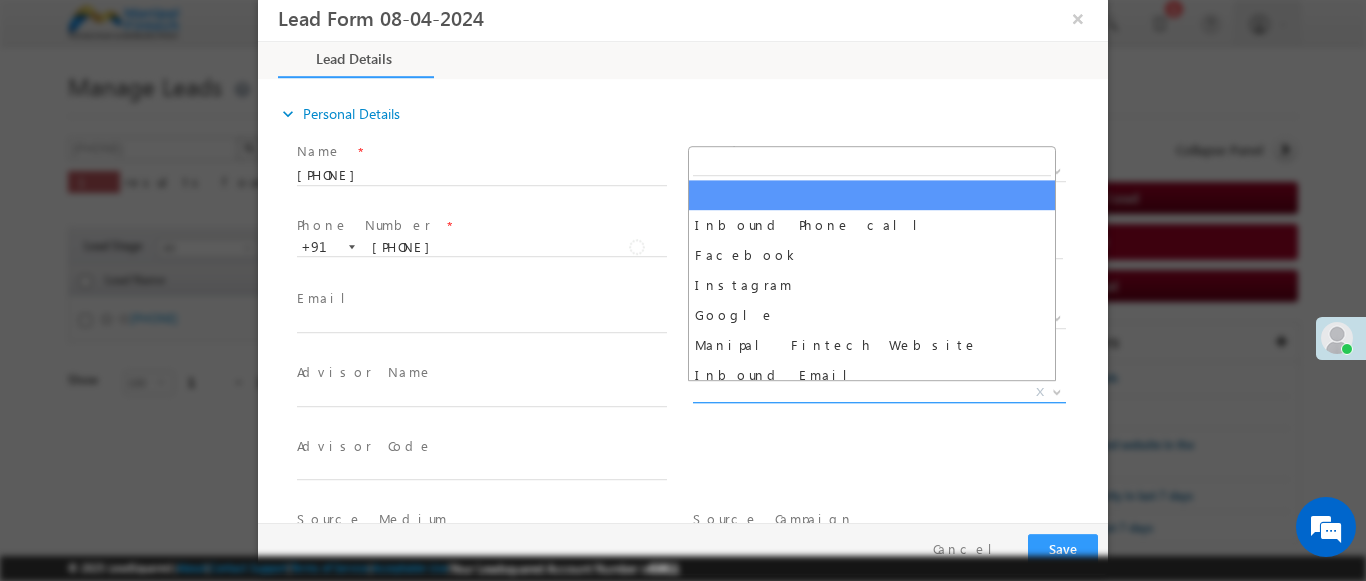 type on "badal9134975157- Feedback" 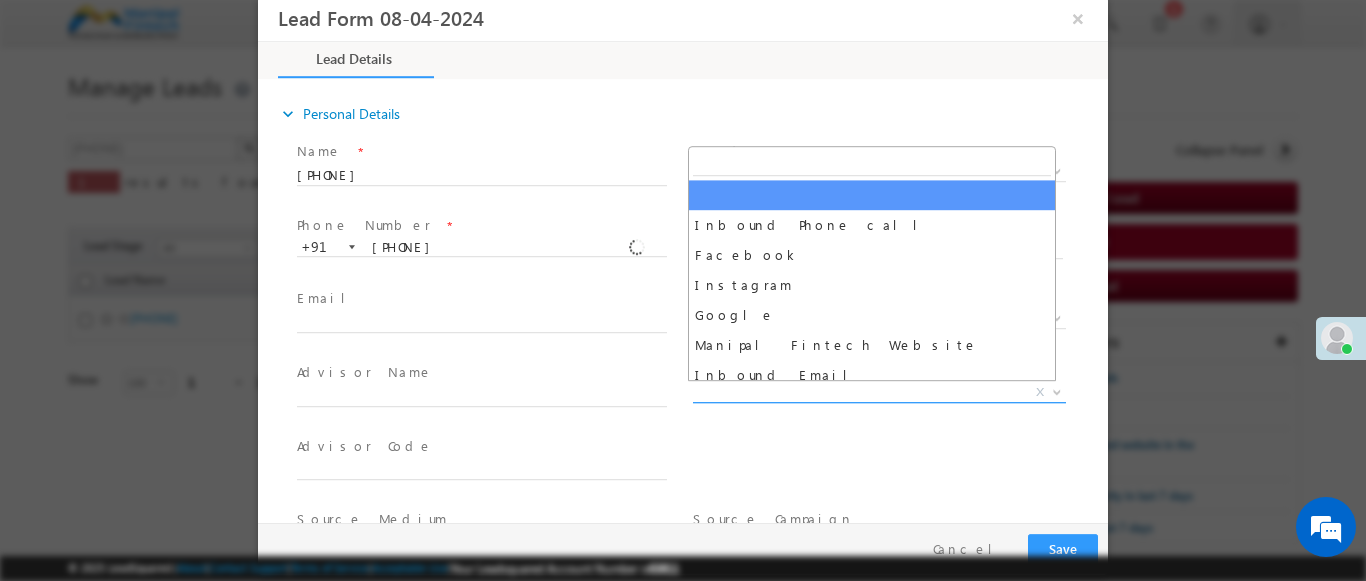 scroll, scrollTop: 0, scrollLeft: 0, axis: both 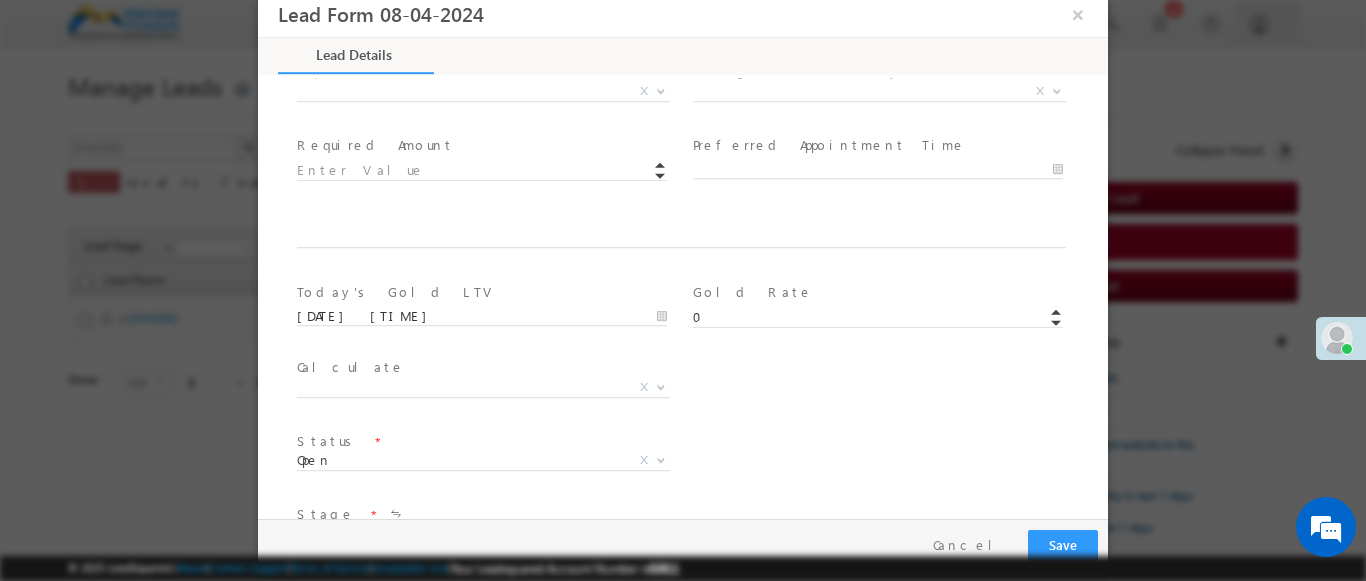 type on "600005" 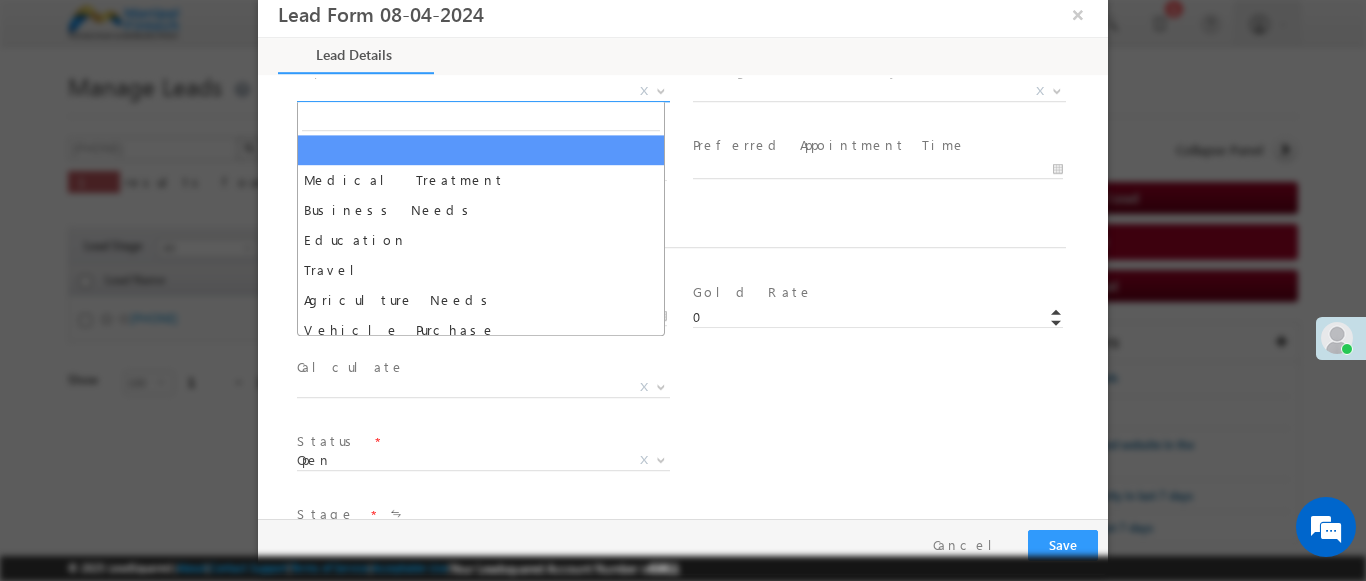 select on "Medical Treatment" 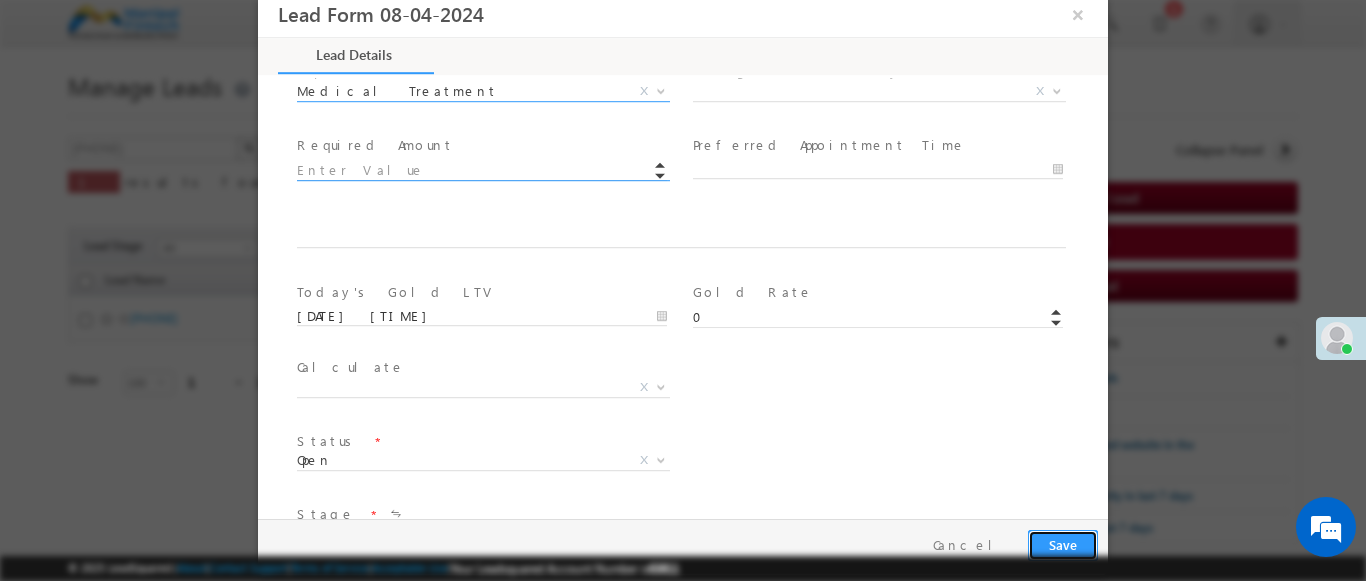 click on "Save" at bounding box center [1063, 545] 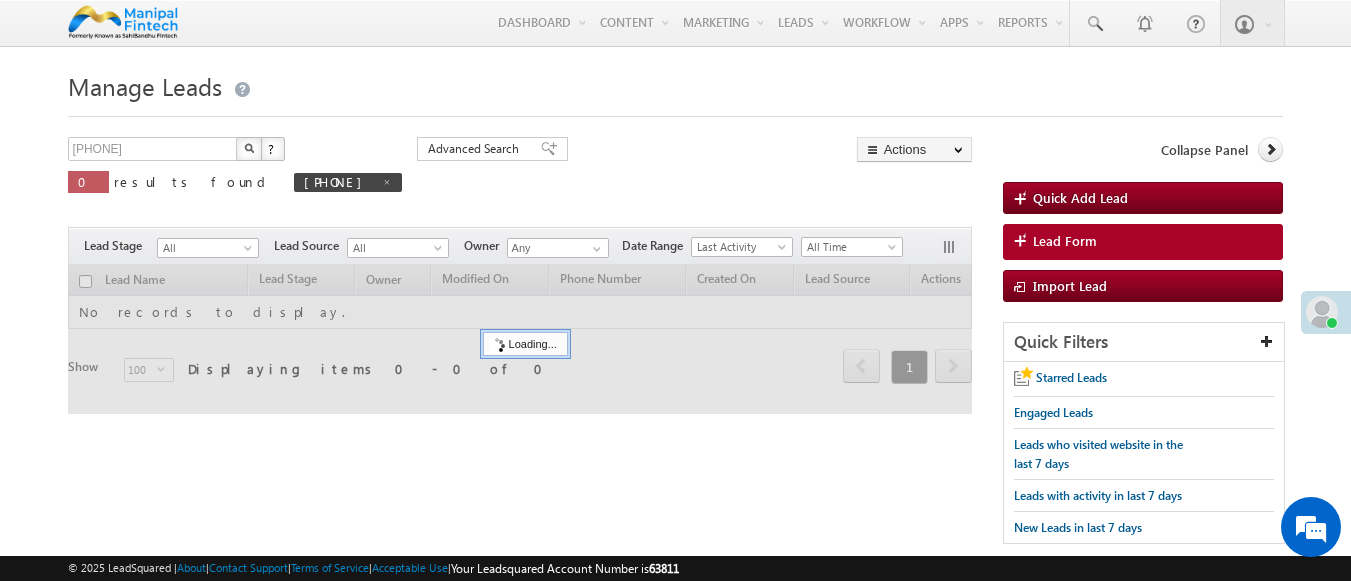 scroll, scrollTop: 0, scrollLeft: 0, axis: both 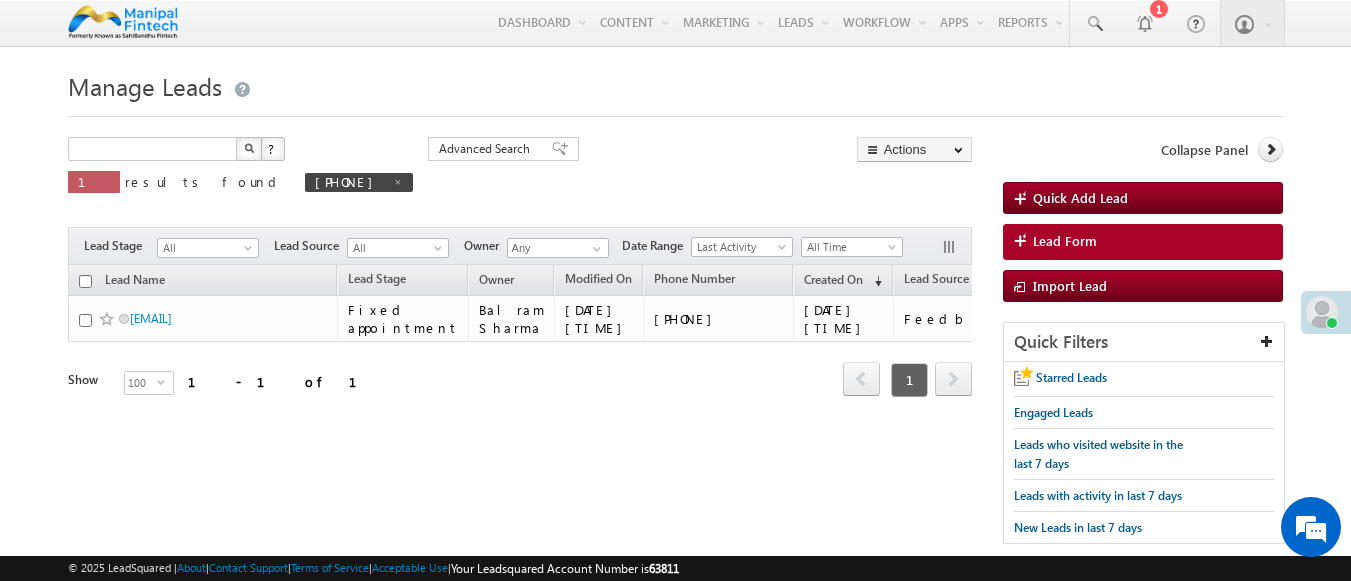 type on "Search Leads" 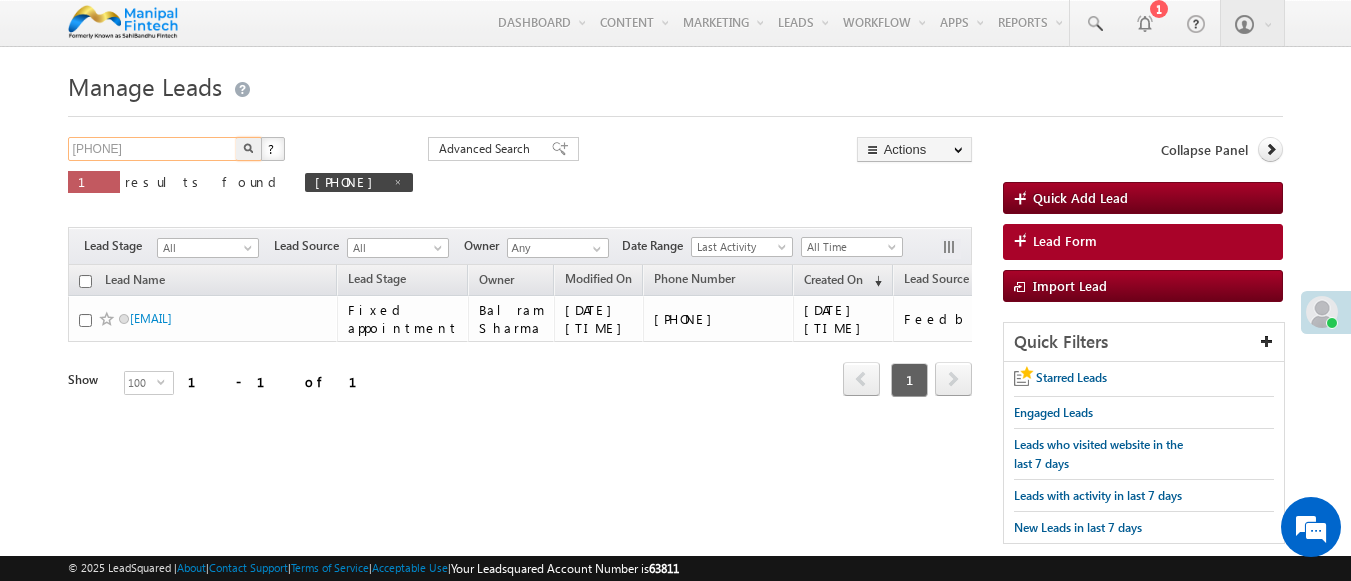 type on "[PHONE]" 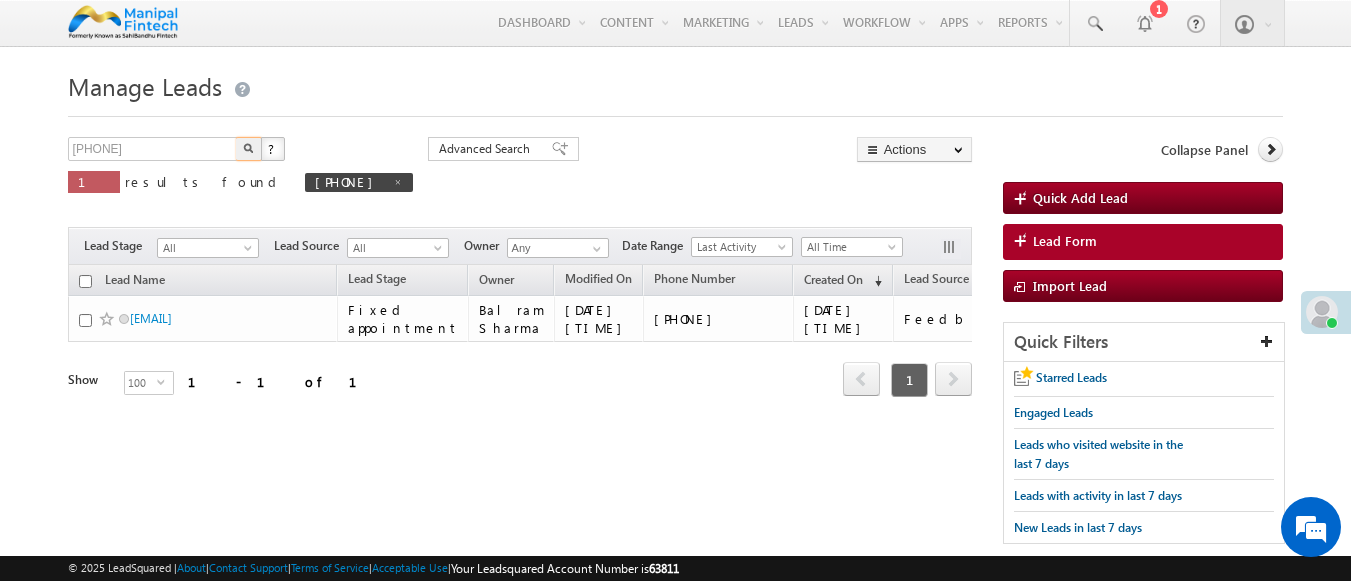 click at bounding box center (248, 148) 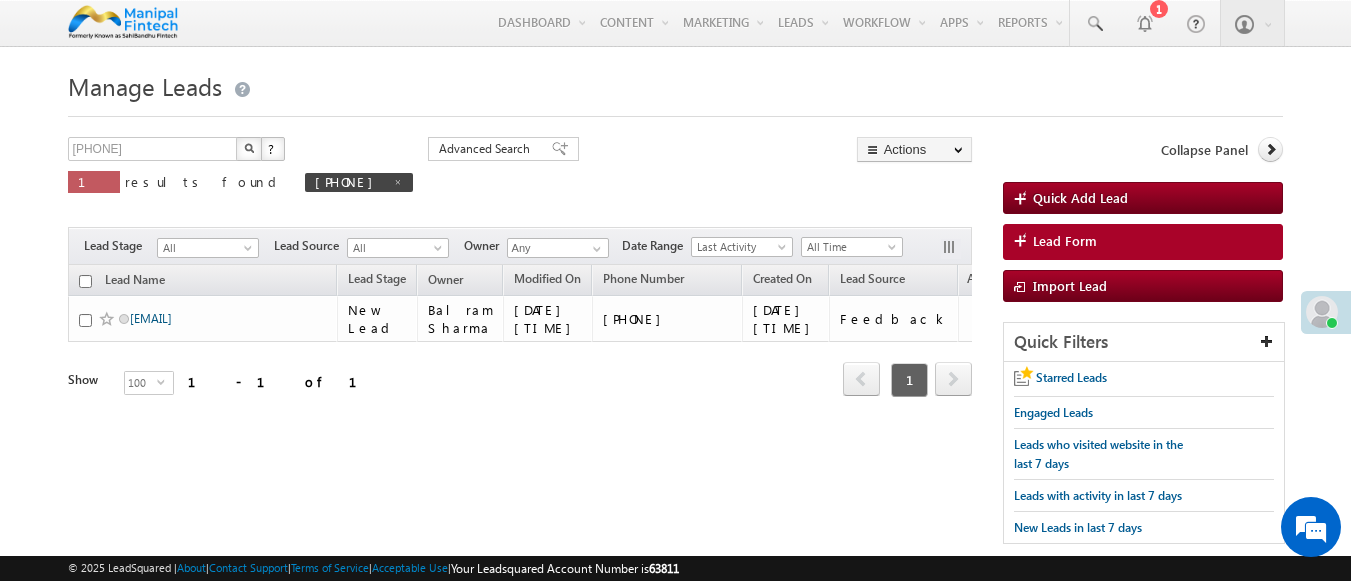 click on "[EMAIL]" at bounding box center (151, 318) 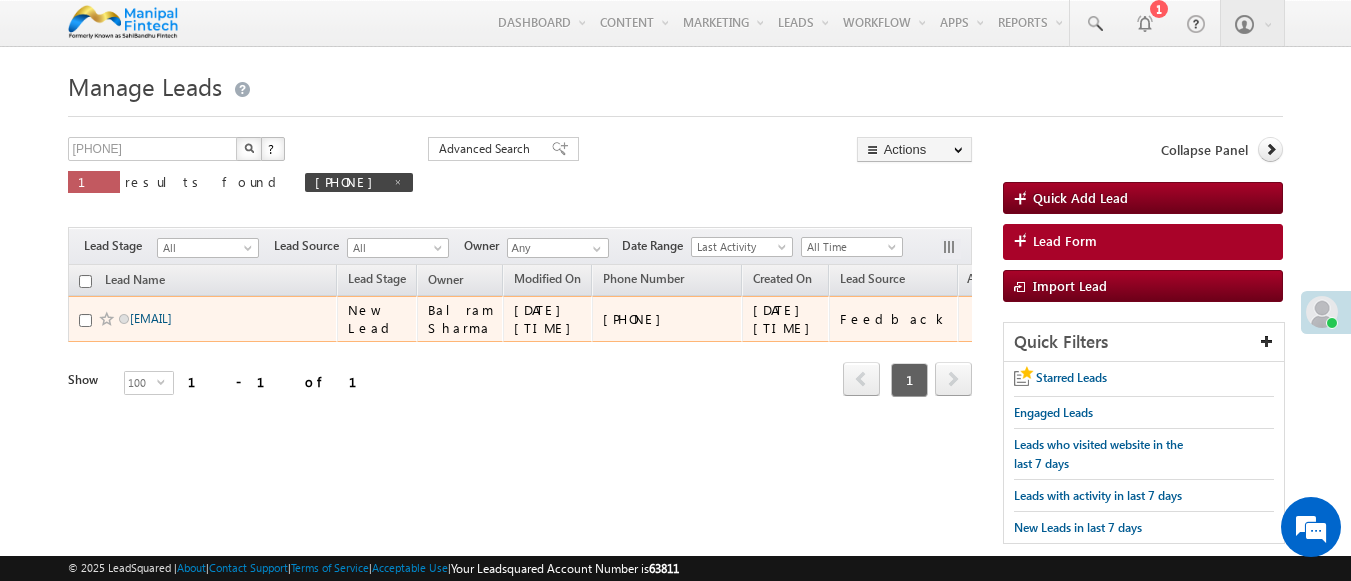 scroll, scrollTop: 0, scrollLeft: 0, axis: both 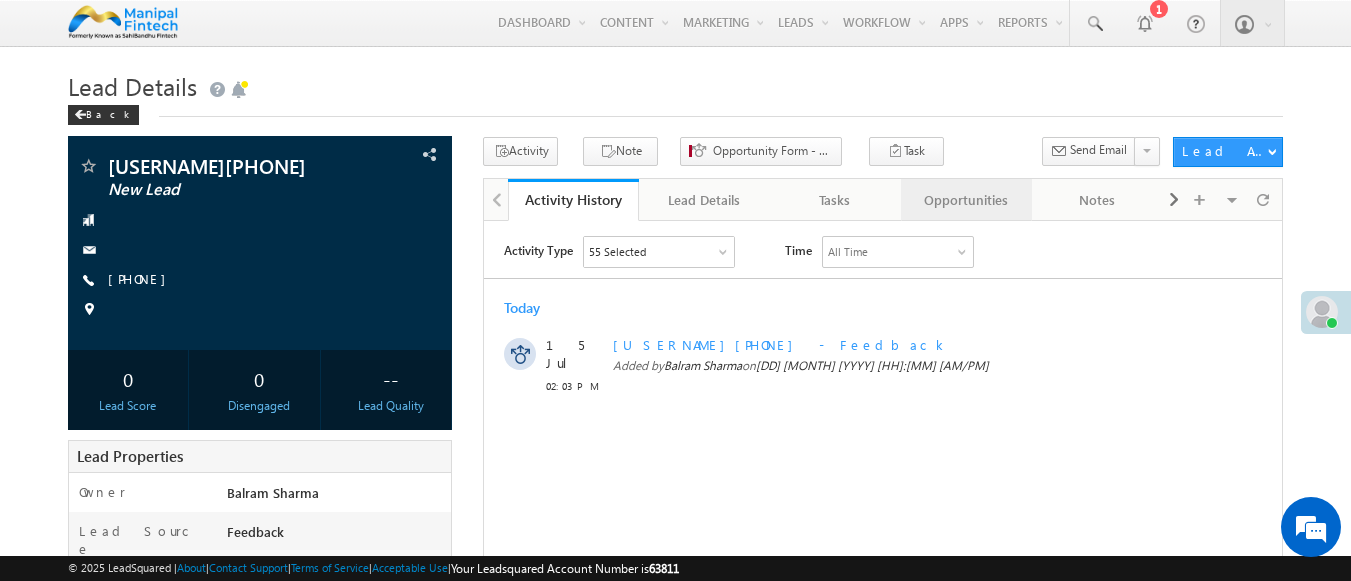 click on "Opportunities" at bounding box center (965, 200) 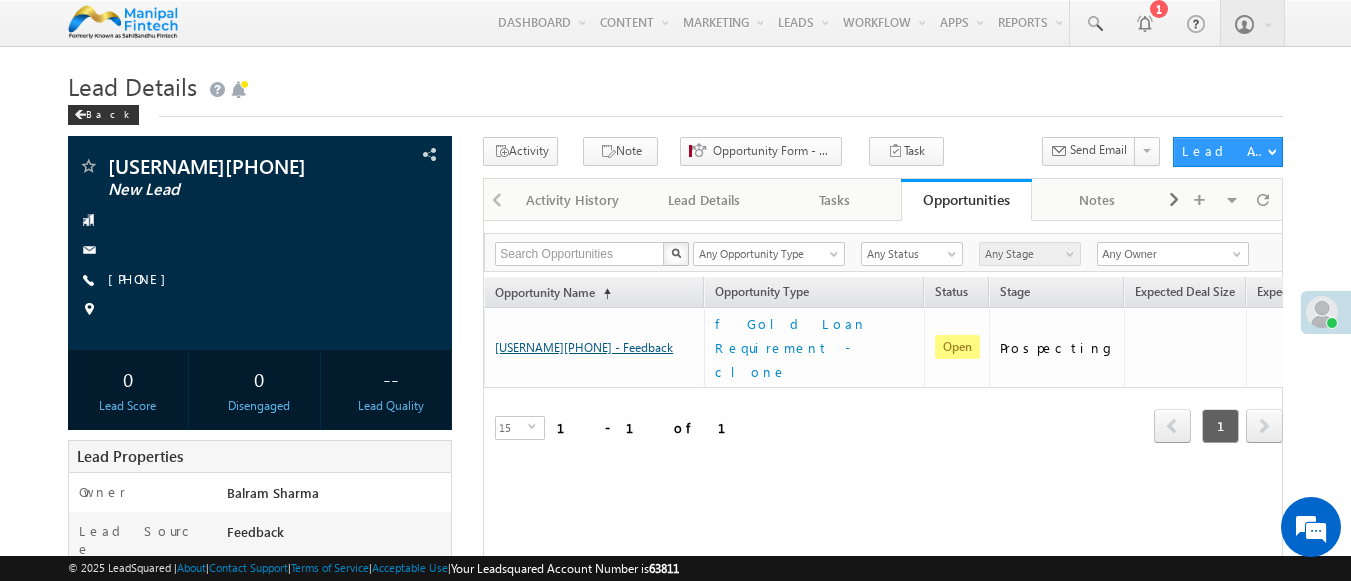 click on "badal9134975157- Feedback" at bounding box center [584, 347] 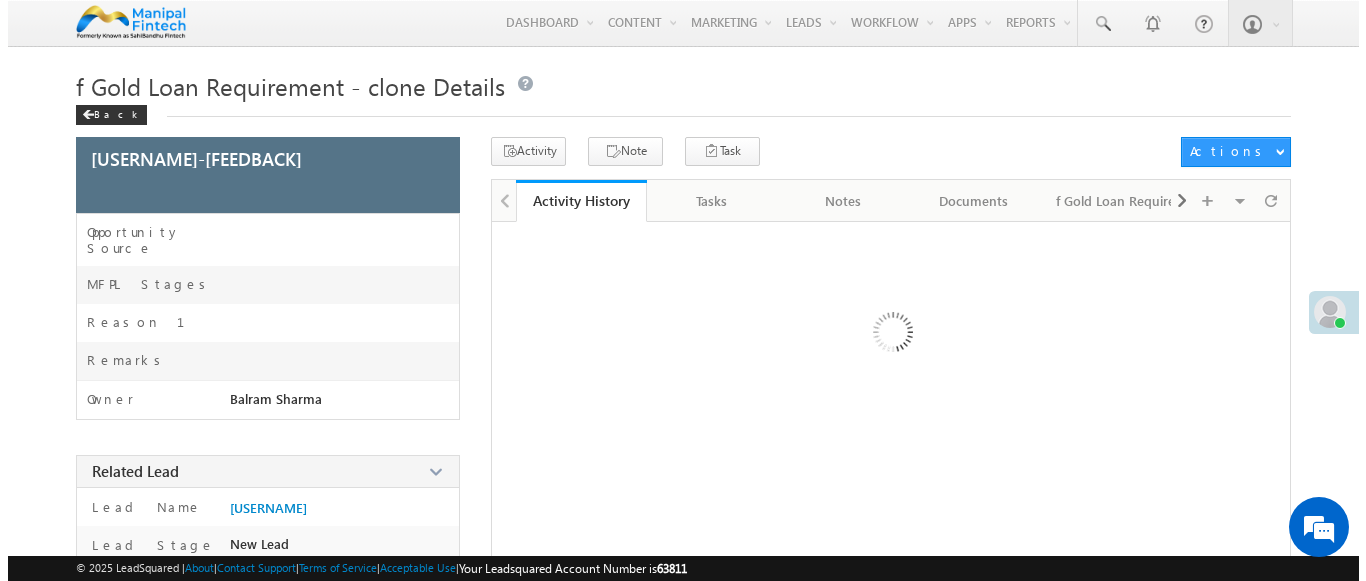 scroll, scrollTop: 0, scrollLeft: 0, axis: both 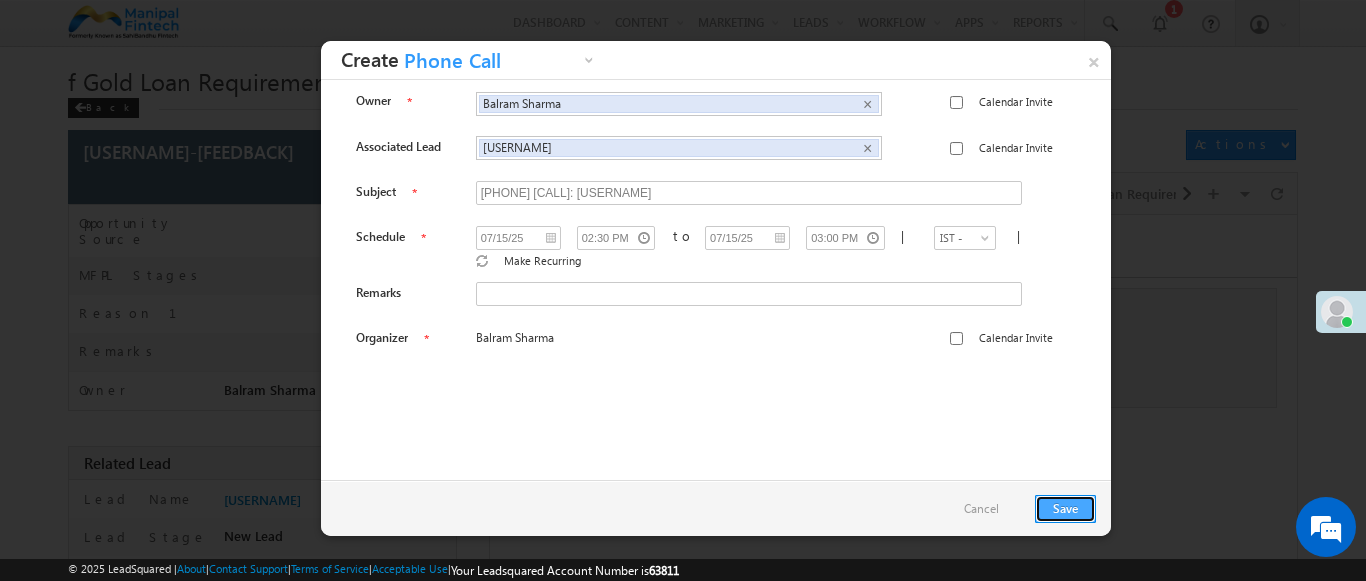 click on "Save" at bounding box center (1065, 509) 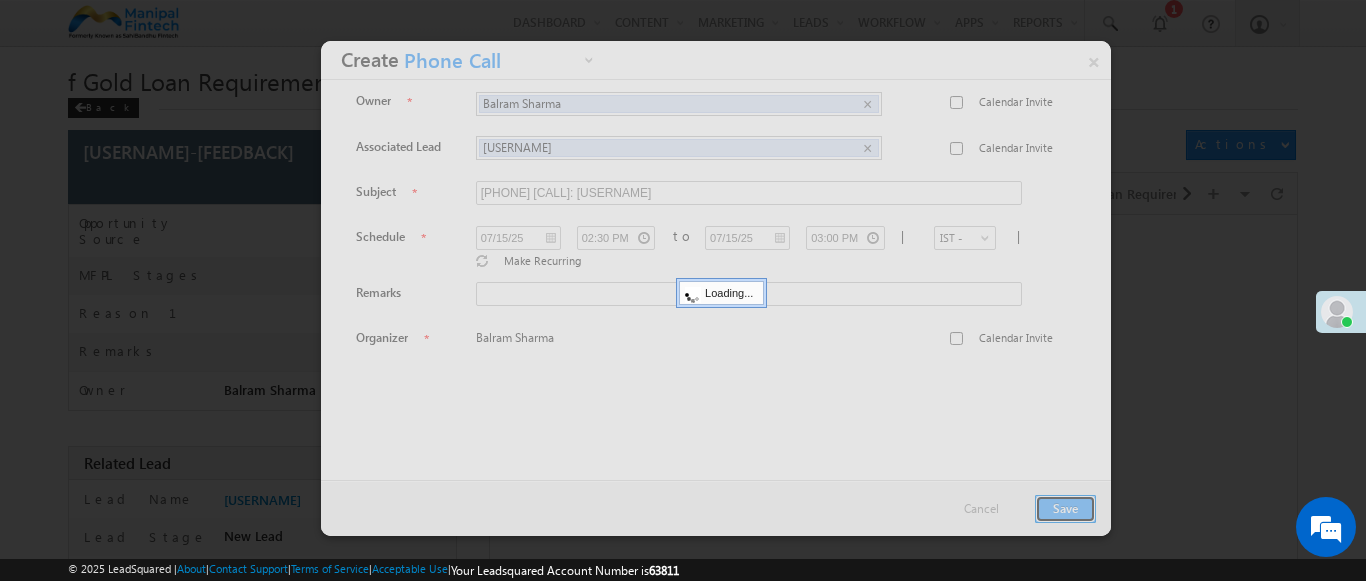 scroll, scrollTop: 1, scrollLeft: 0, axis: vertical 